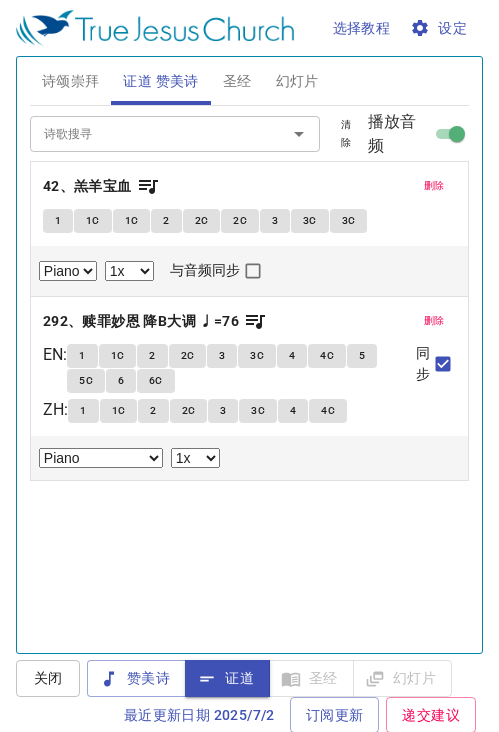 select on "1" 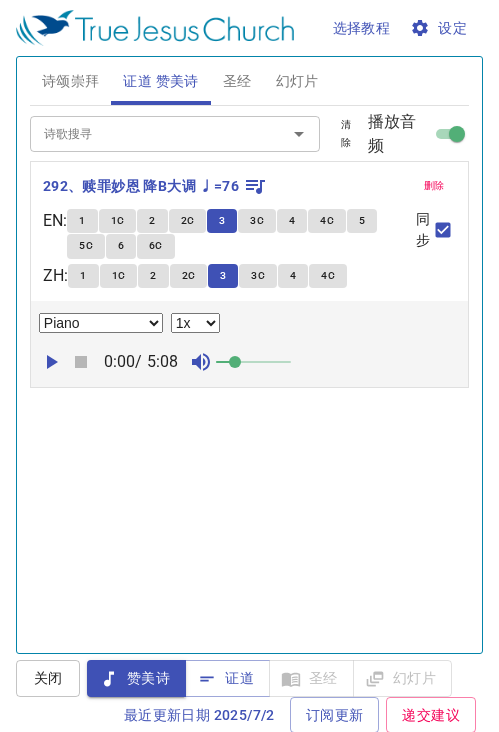 select on "1" 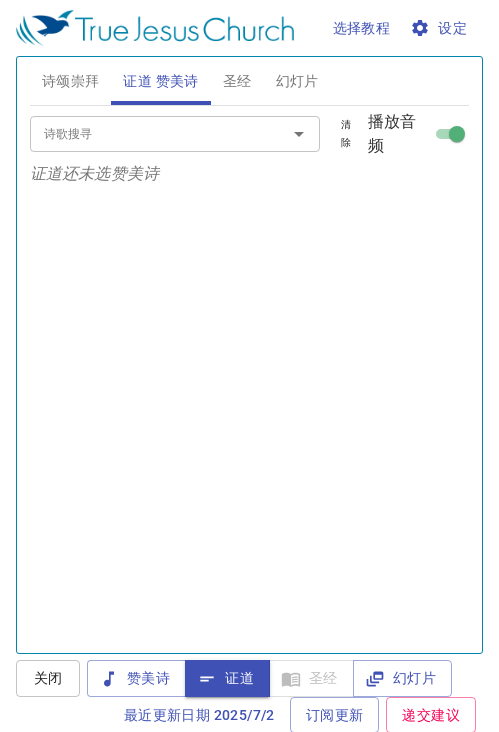 scroll, scrollTop: 0, scrollLeft: 0, axis: both 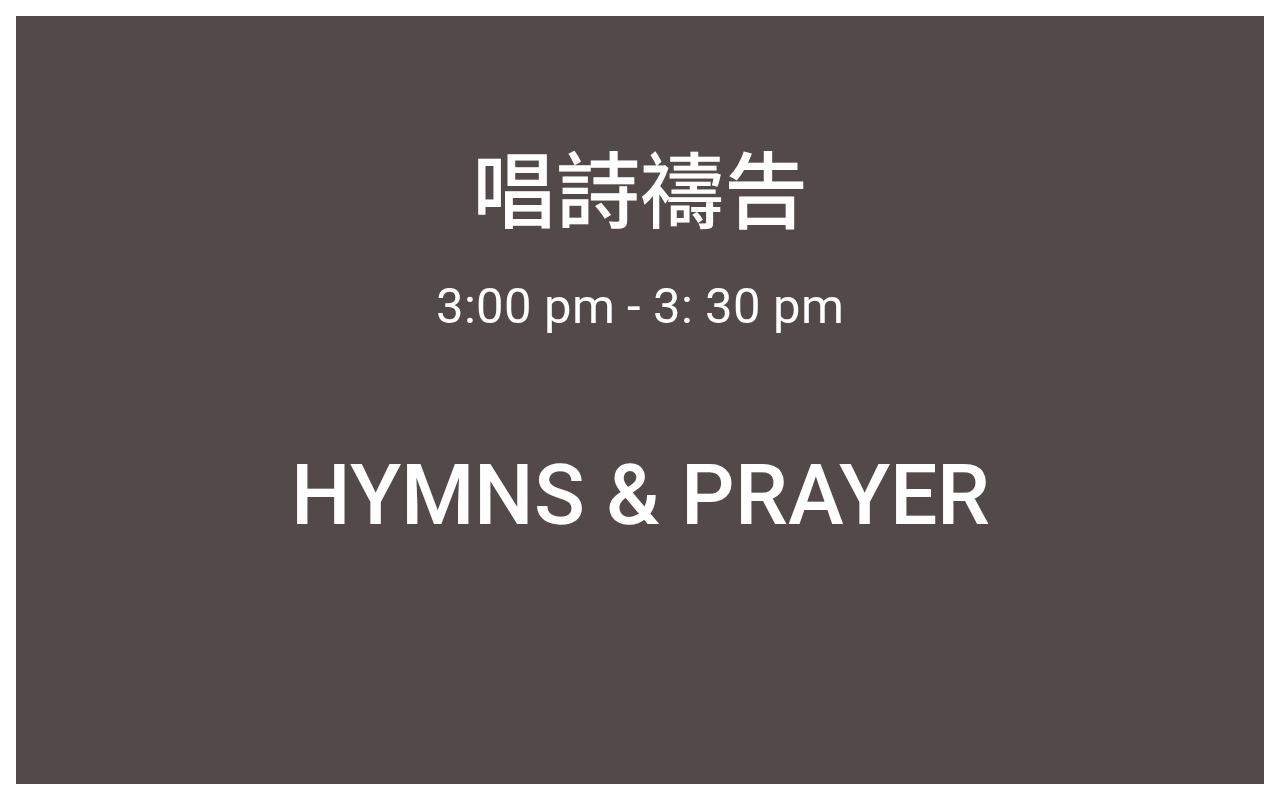 drag, startPoint x: 0, startPoint y: 0, endPoint x: 250, endPoint y: 373, distance: 449.0312 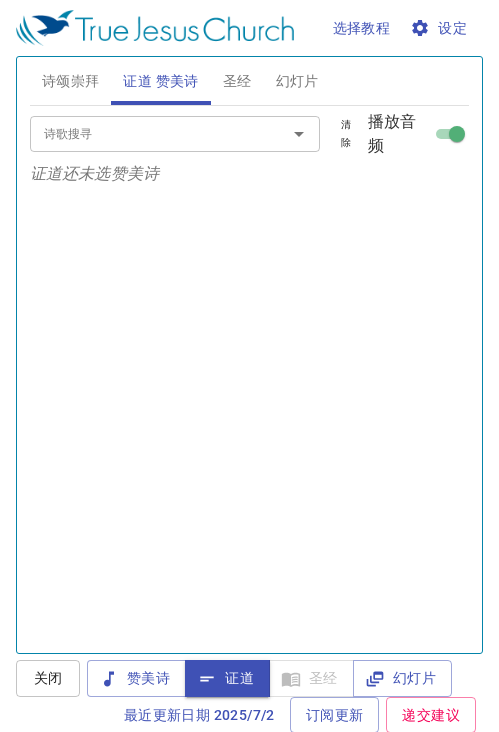 scroll, scrollTop: 0, scrollLeft: 0, axis: both 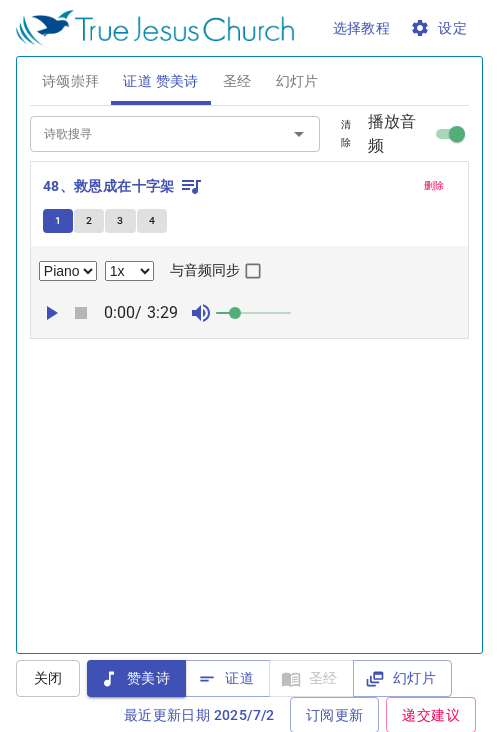 select on "1" 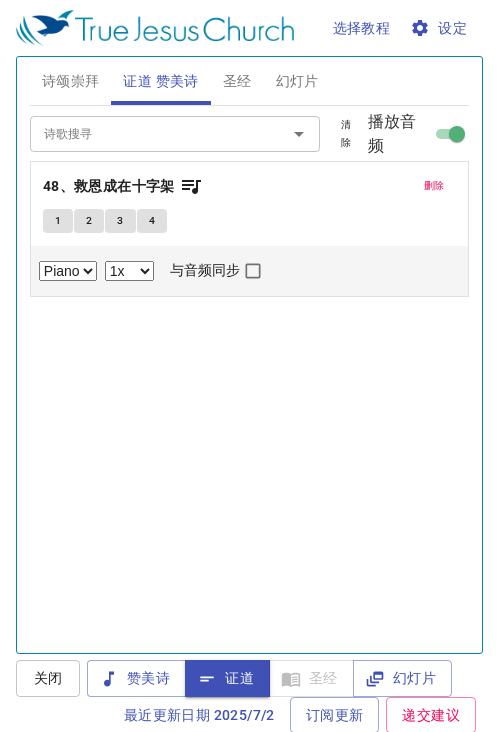 select on "1" 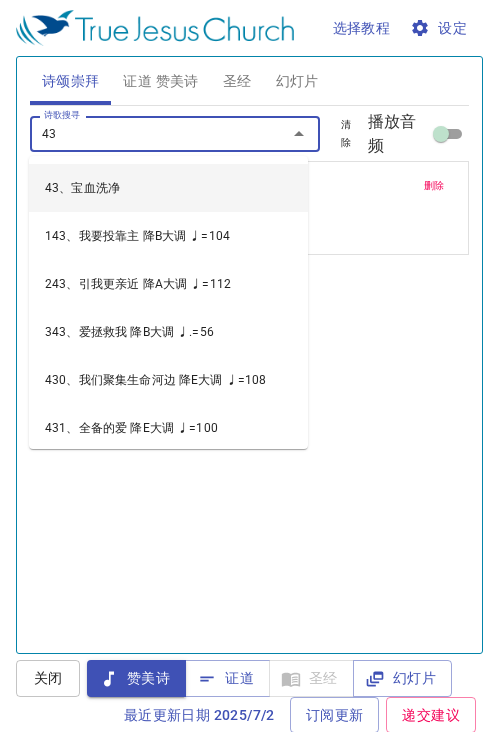 scroll, scrollTop: 0, scrollLeft: 0, axis: both 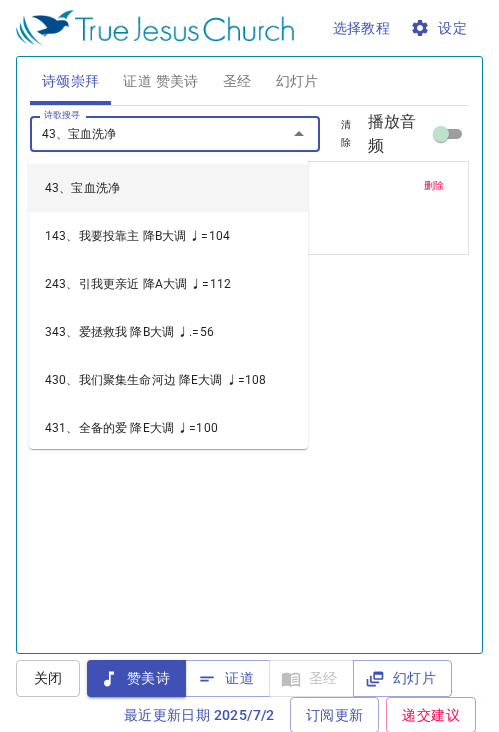 type on "43、宝血洗净" 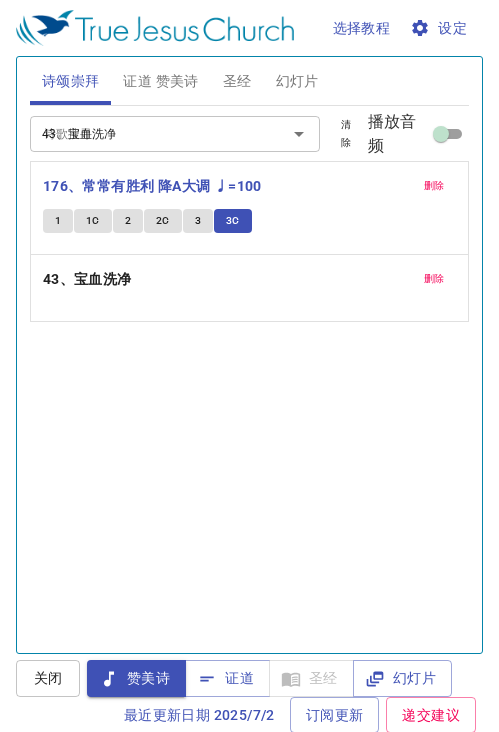 type 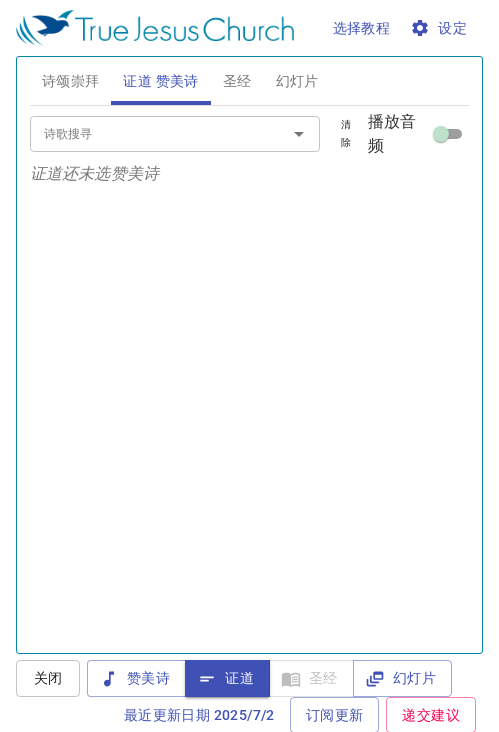 scroll, scrollTop: 0, scrollLeft: 0, axis: both 